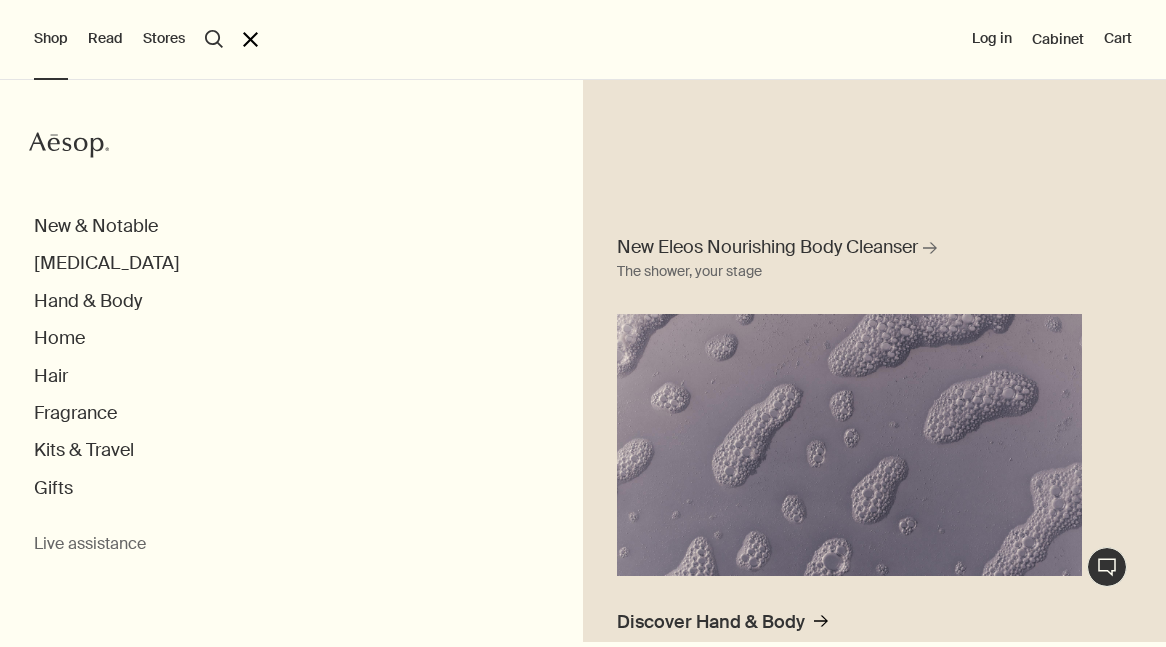scroll, scrollTop: 0, scrollLeft: 0, axis: both 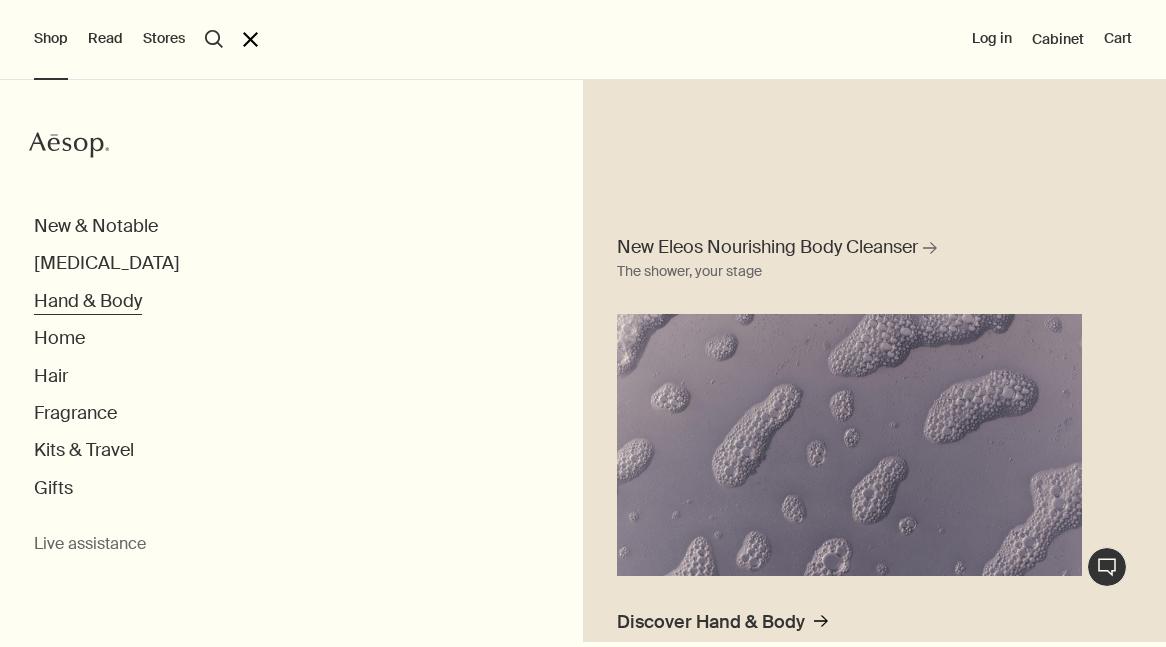 click on "Hand & Body" at bounding box center (88, 301) 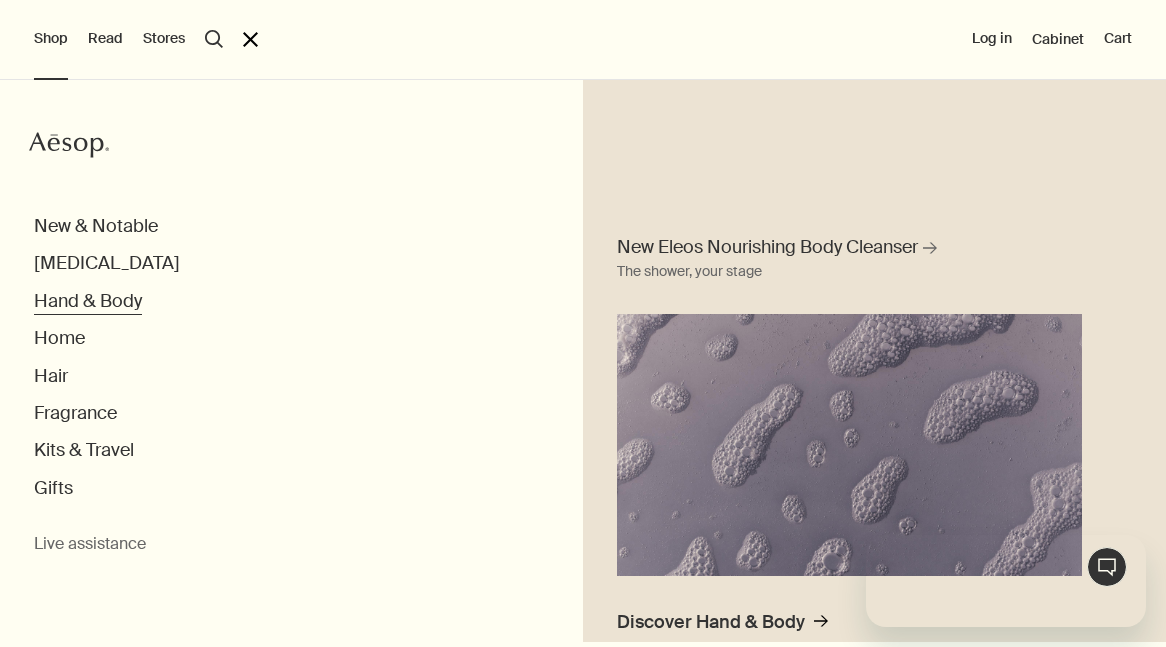 scroll, scrollTop: 0, scrollLeft: 0, axis: both 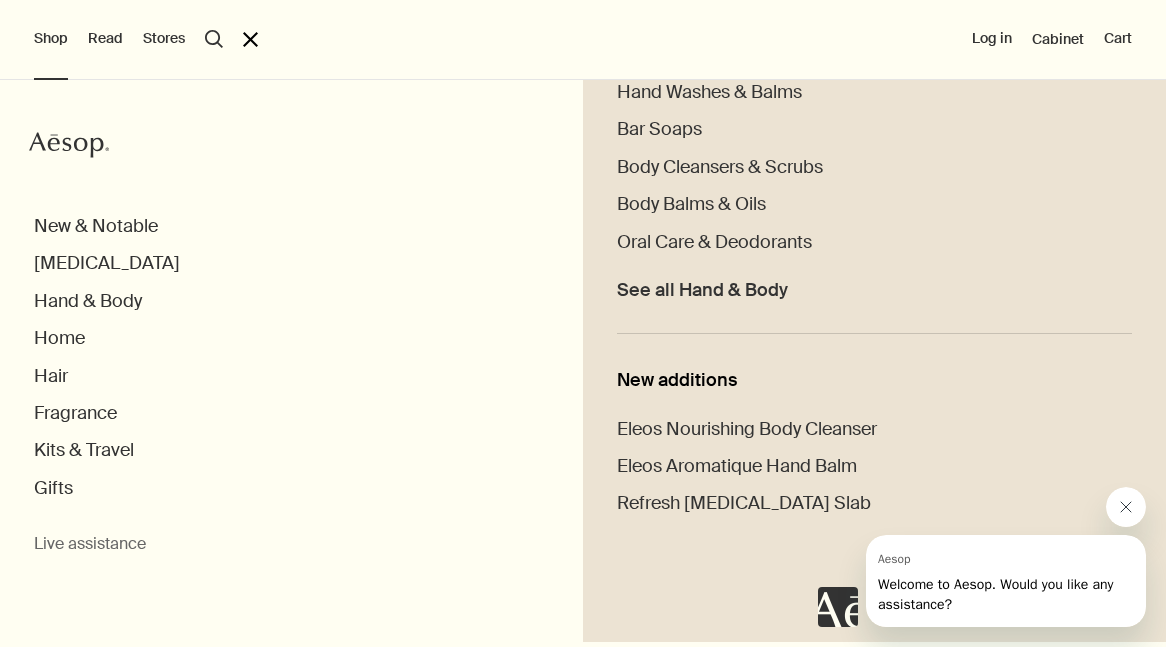 click 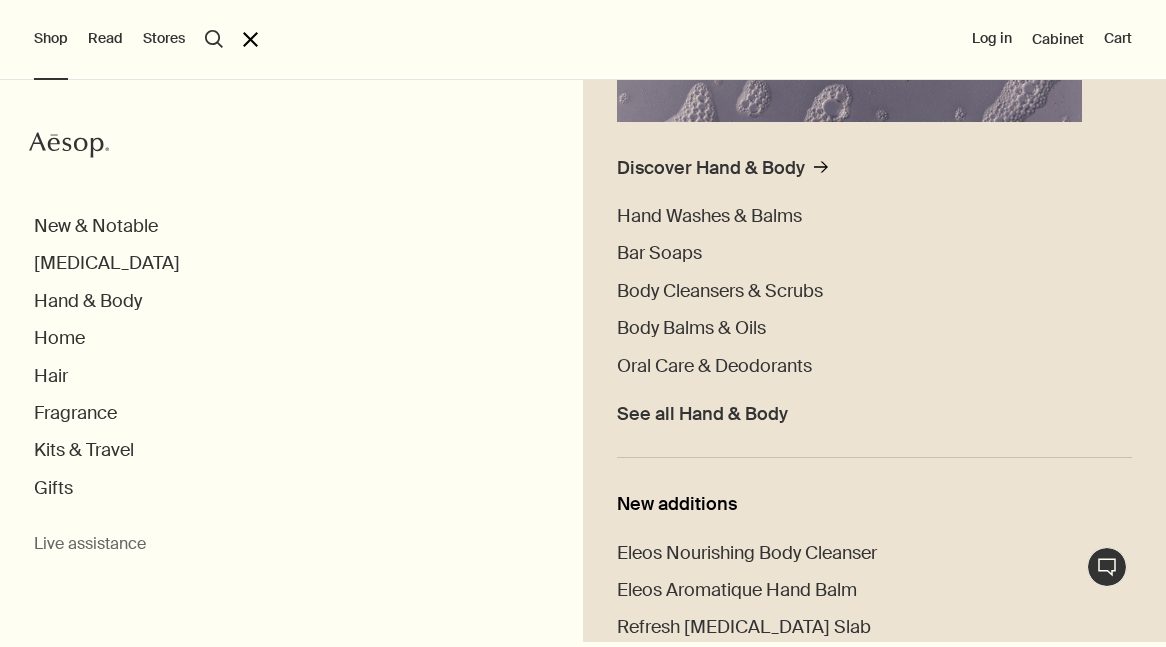 scroll, scrollTop: 452, scrollLeft: 0, axis: vertical 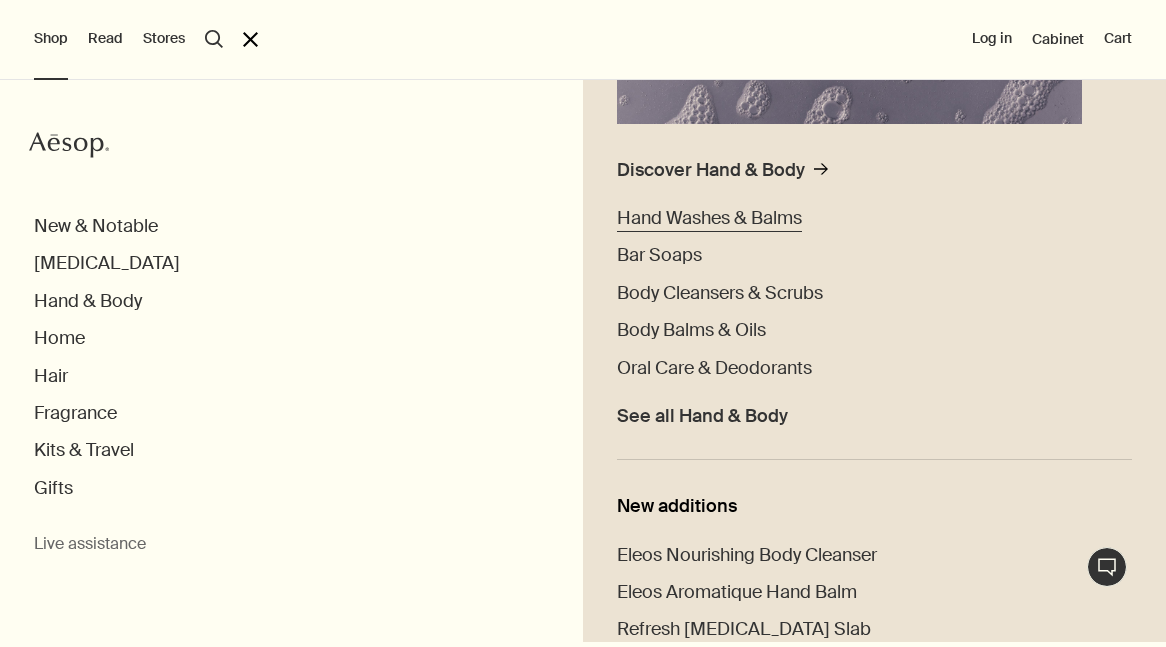 click on "Hand Washes & Balms" at bounding box center [709, 218] 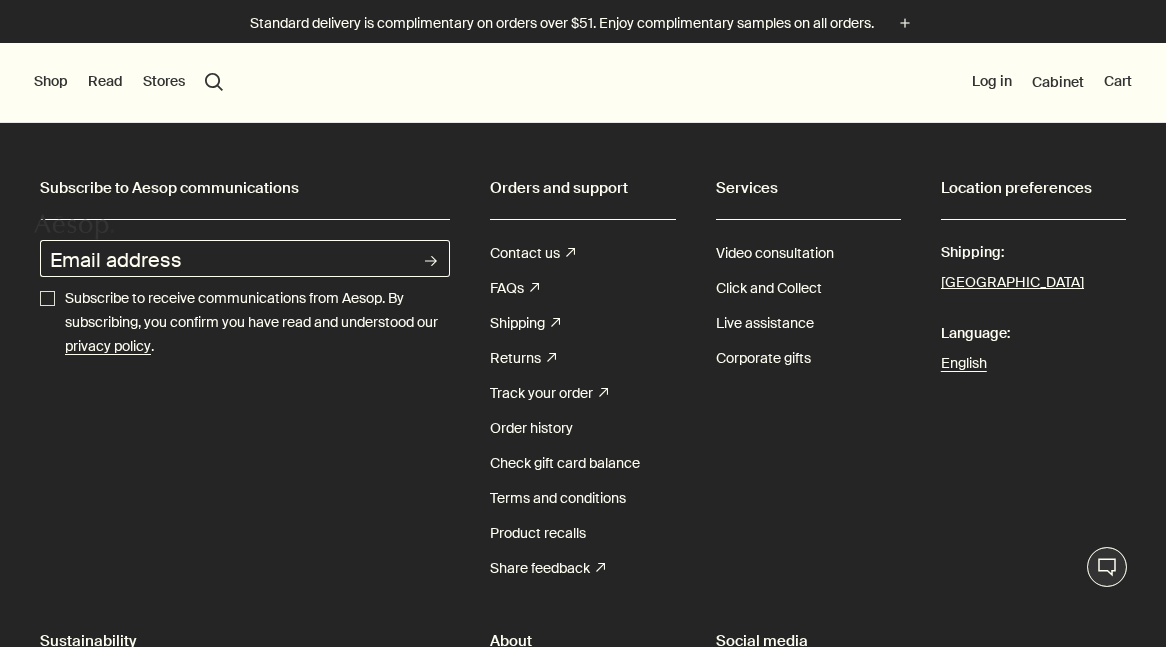 scroll, scrollTop: 0, scrollLeft: 0, axis: both 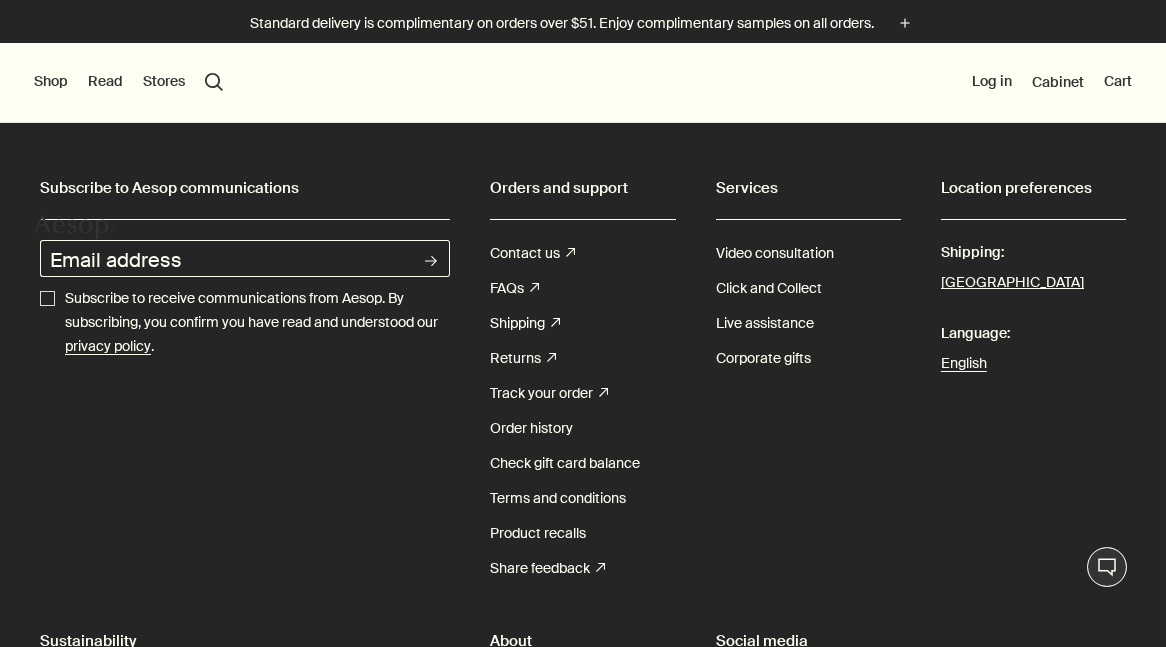 click on "Shop" at bounding box center [51, 82] 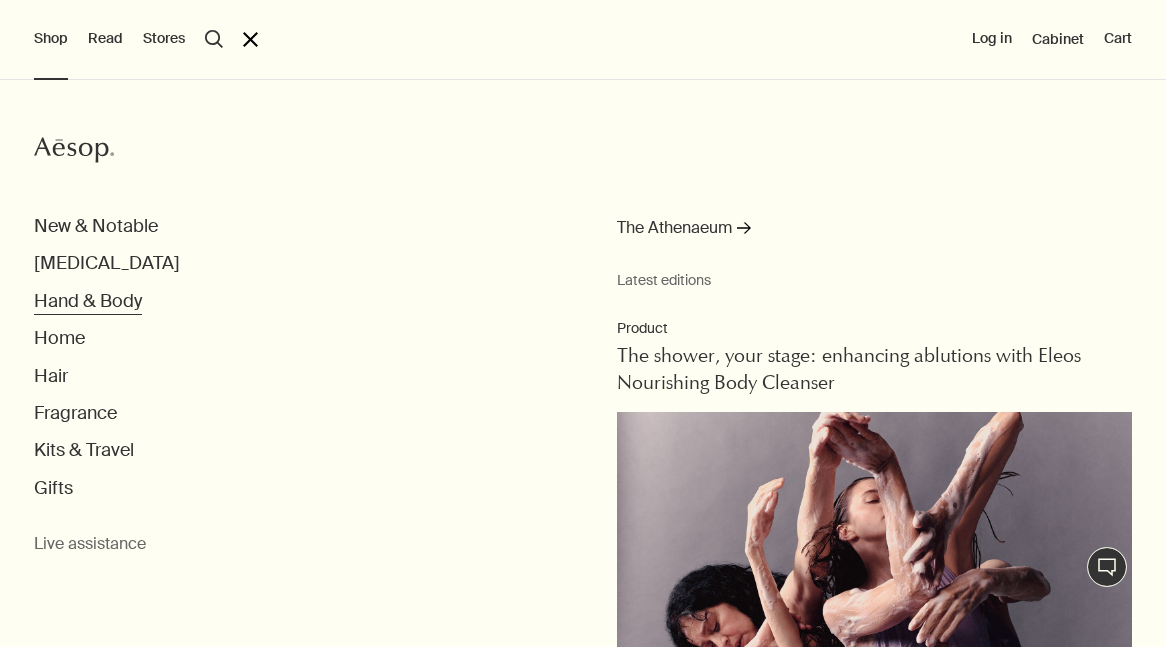 click on "Hand & Body" at bounding box center (88, 301) 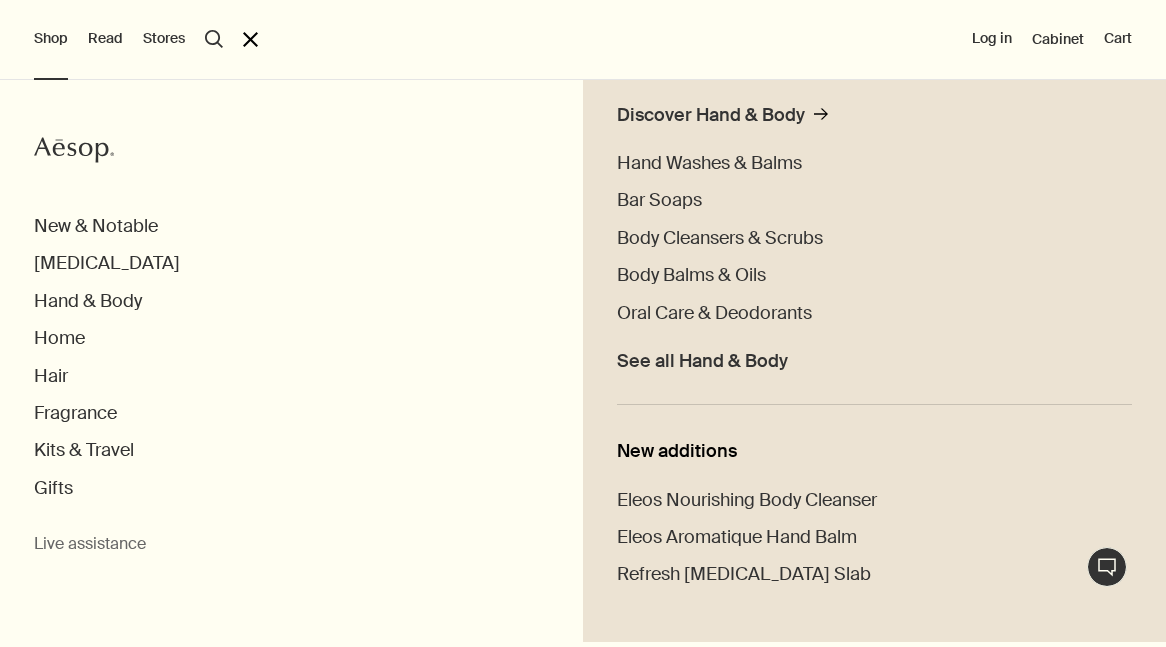 scroll, scrollTop: 505, scrollLeft: 0, axis: vertical 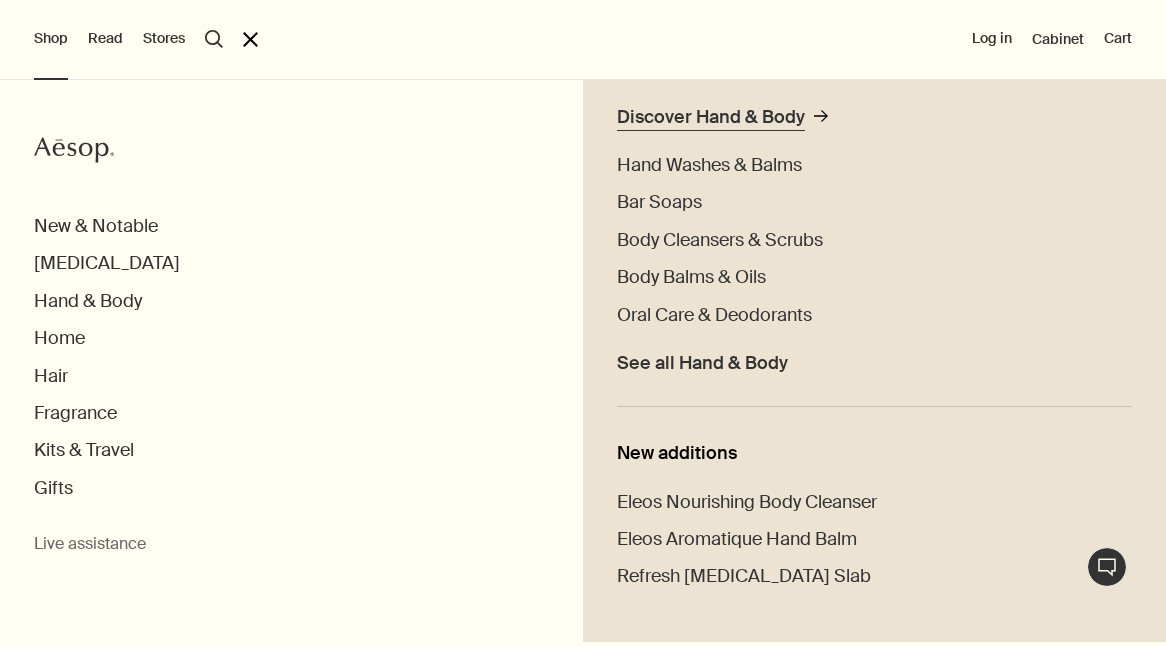 click on "Discover Hand & Body" at bounding box center (711, 117) 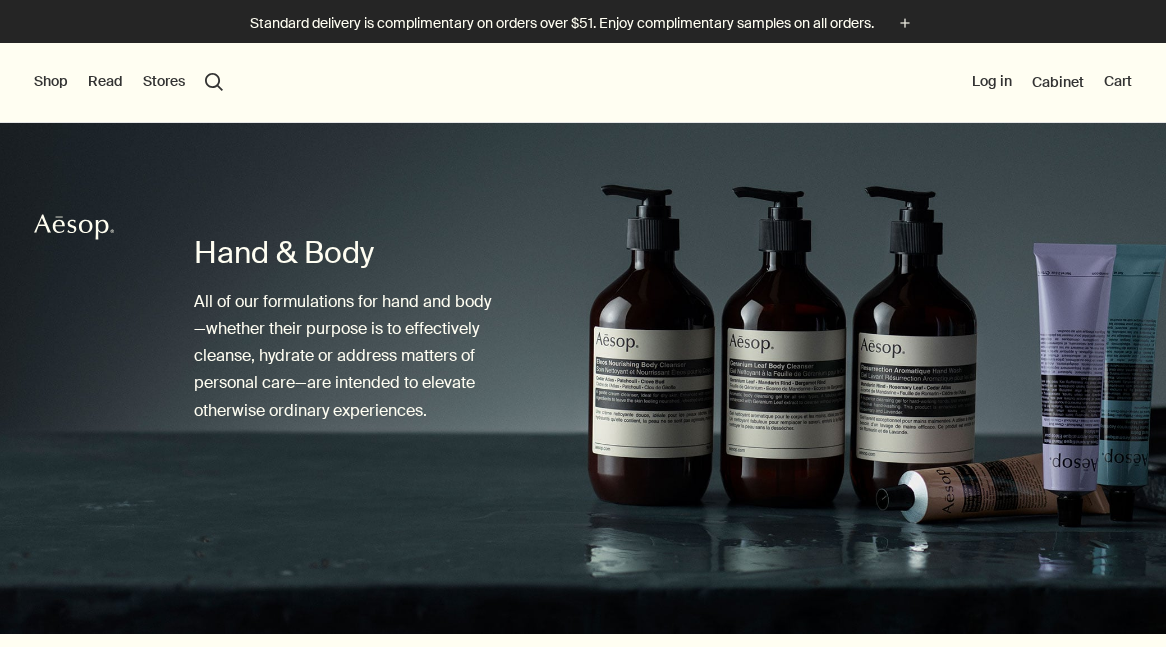scroll, scrollTop: 0, scrollLeft: 0, axis: both 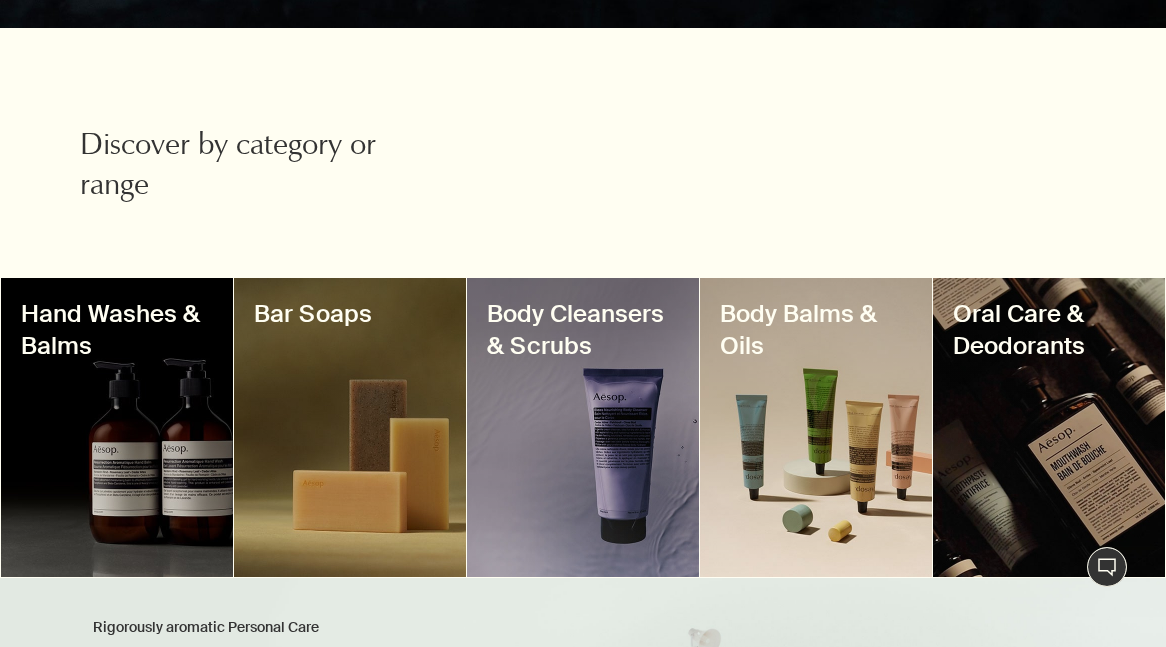 click at bounding box center [117, 427] 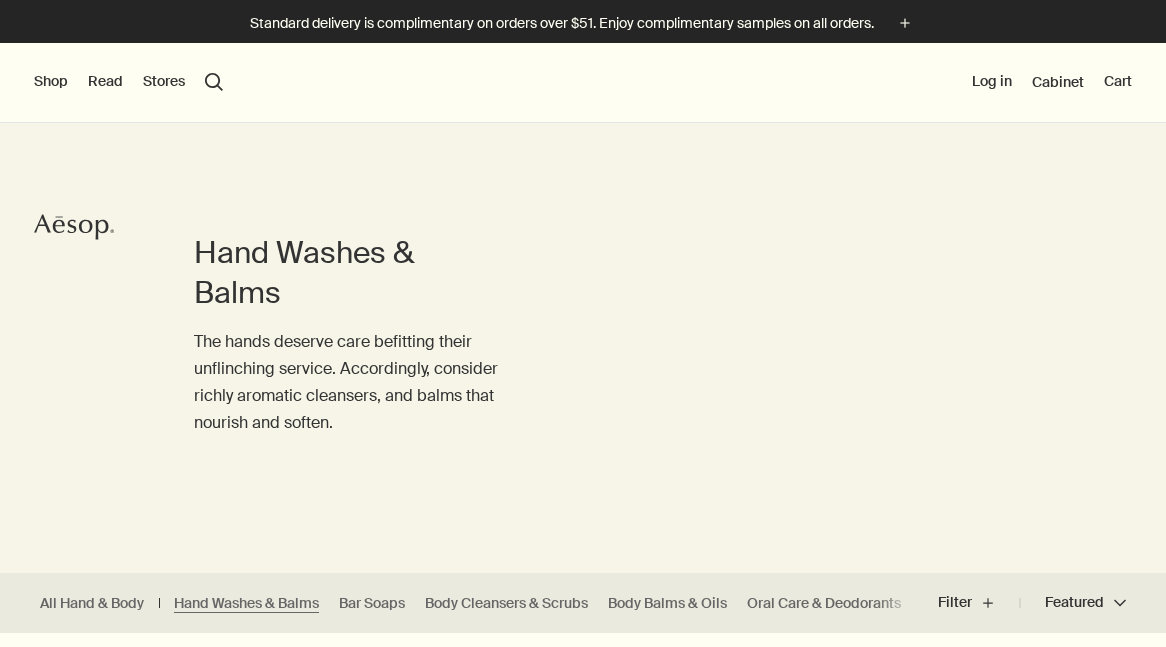 scroll, scrollTop: 0, scrollLeft: 0, axis: both 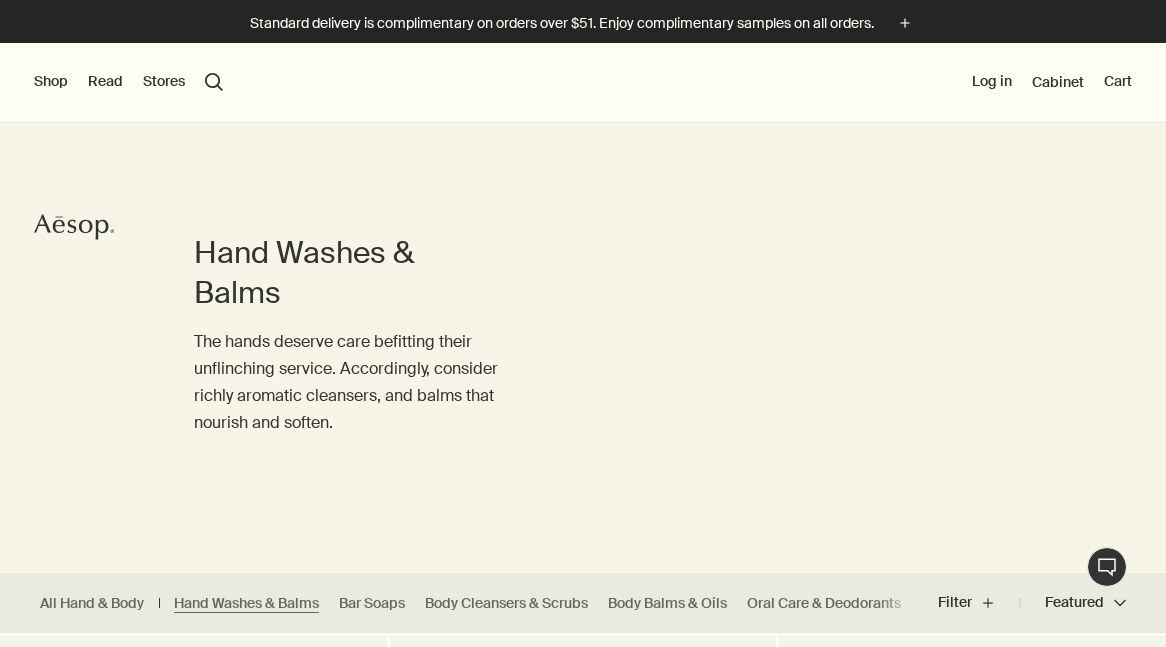 click on "Stores" at bounding box center [164, 82] 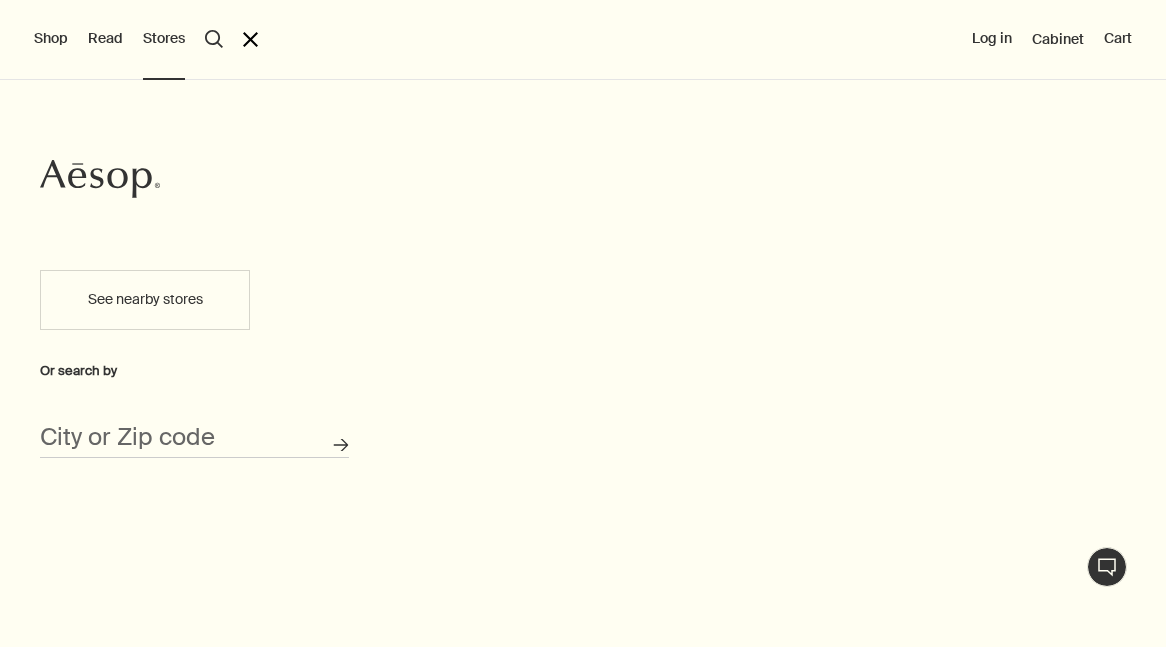 click on "See nearby stores" at bounding box center [145, 300] 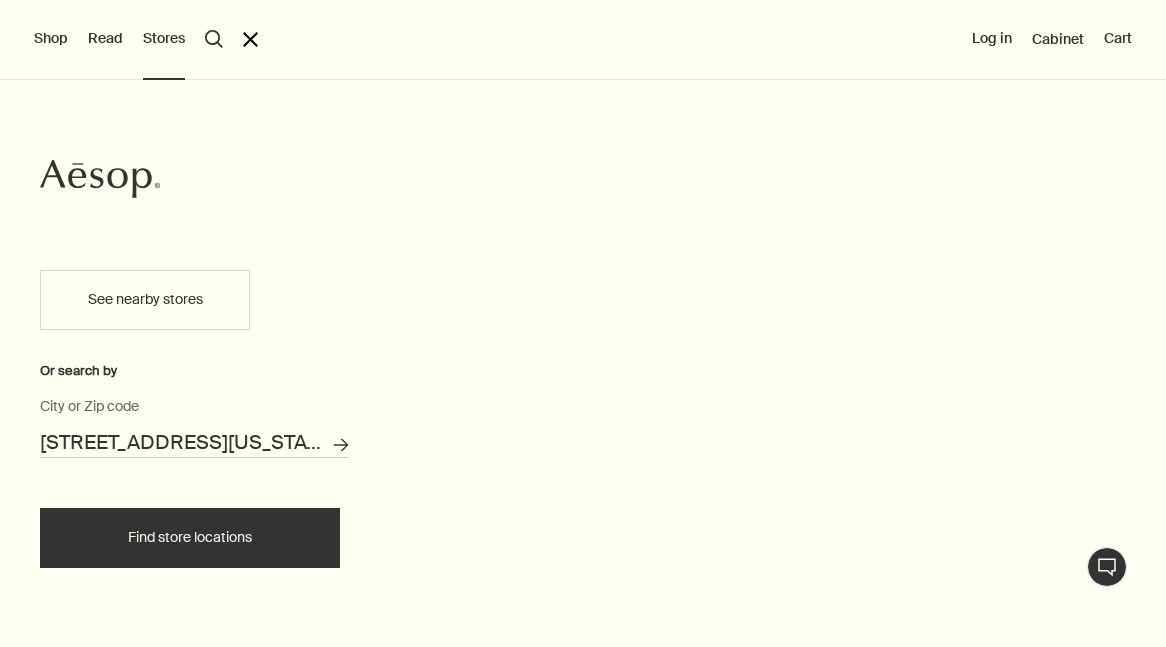 click on "Find store locations" at bounding box center [190, 538] 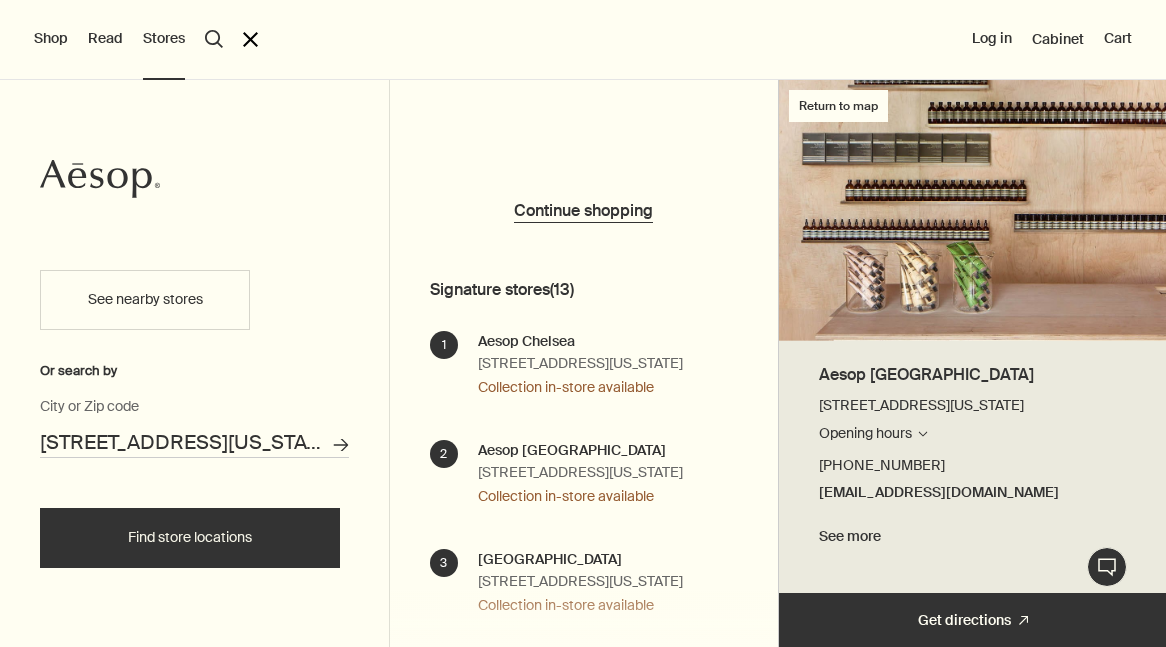 scroll, scrollTop: 0, scrollLeft: 0, axis: both 